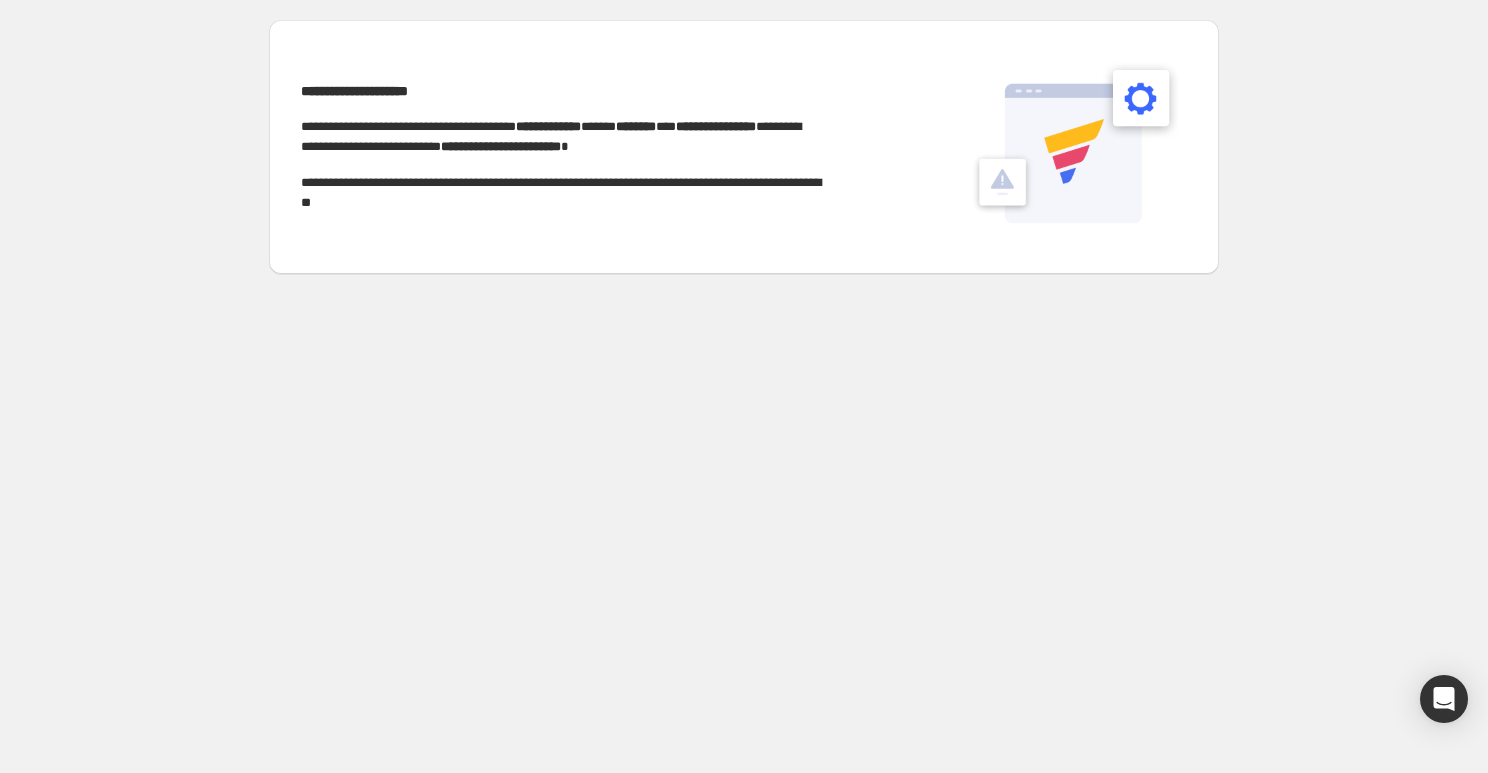 scroll, scrollTop: 0, scrollLeft: 0, axis: both 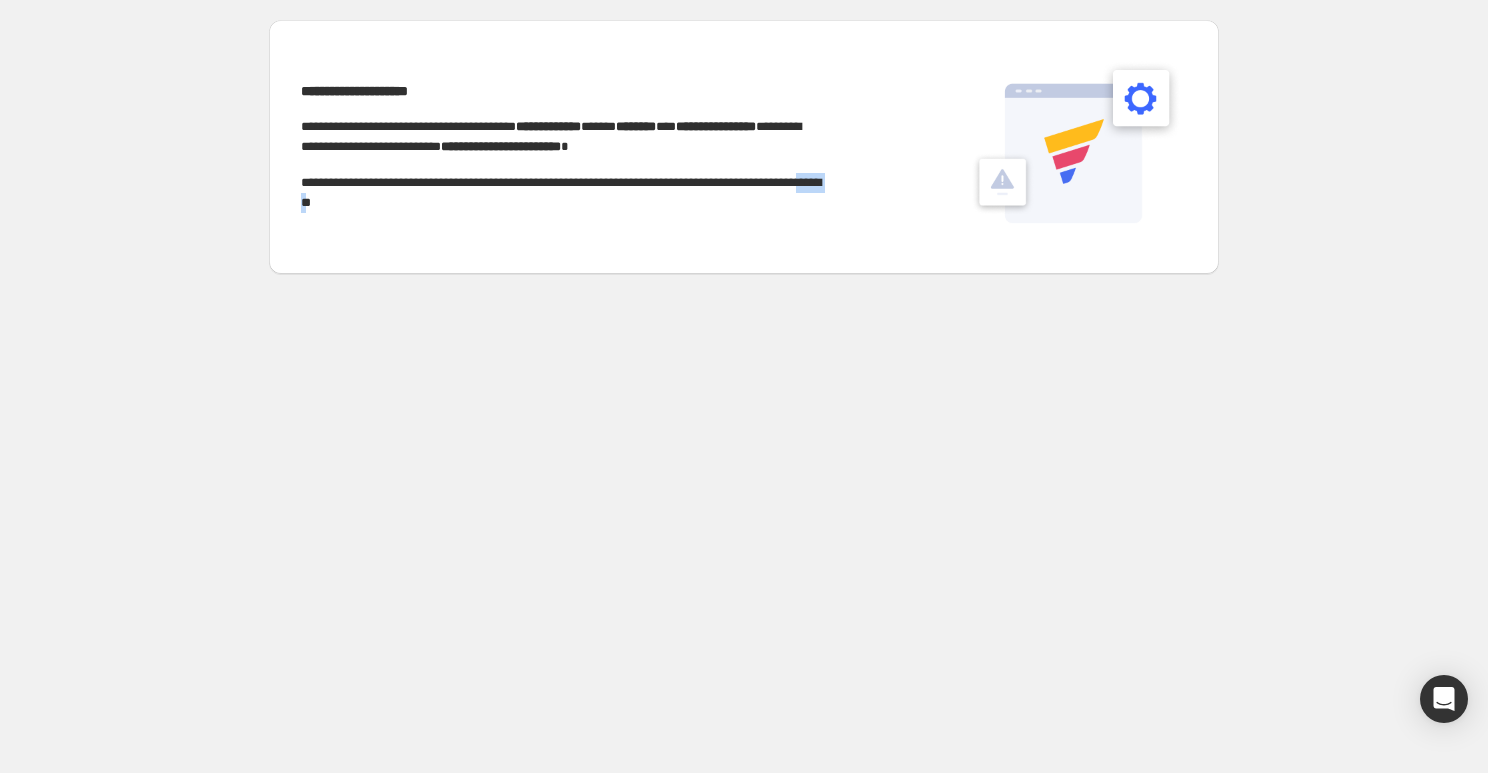 click on "**********" at bounding box center [561, 193] 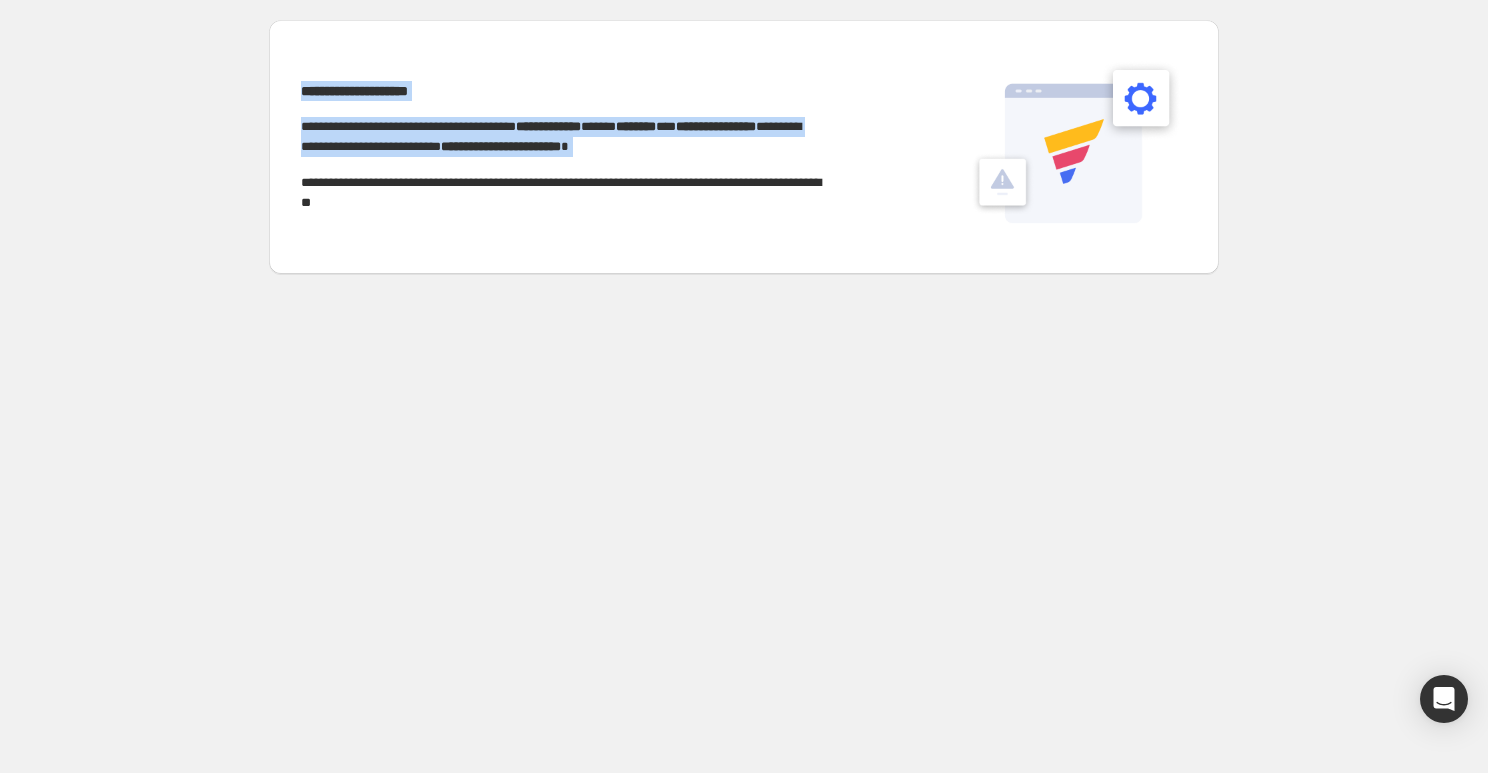 click on "**********" at bounding box center [561, 193] 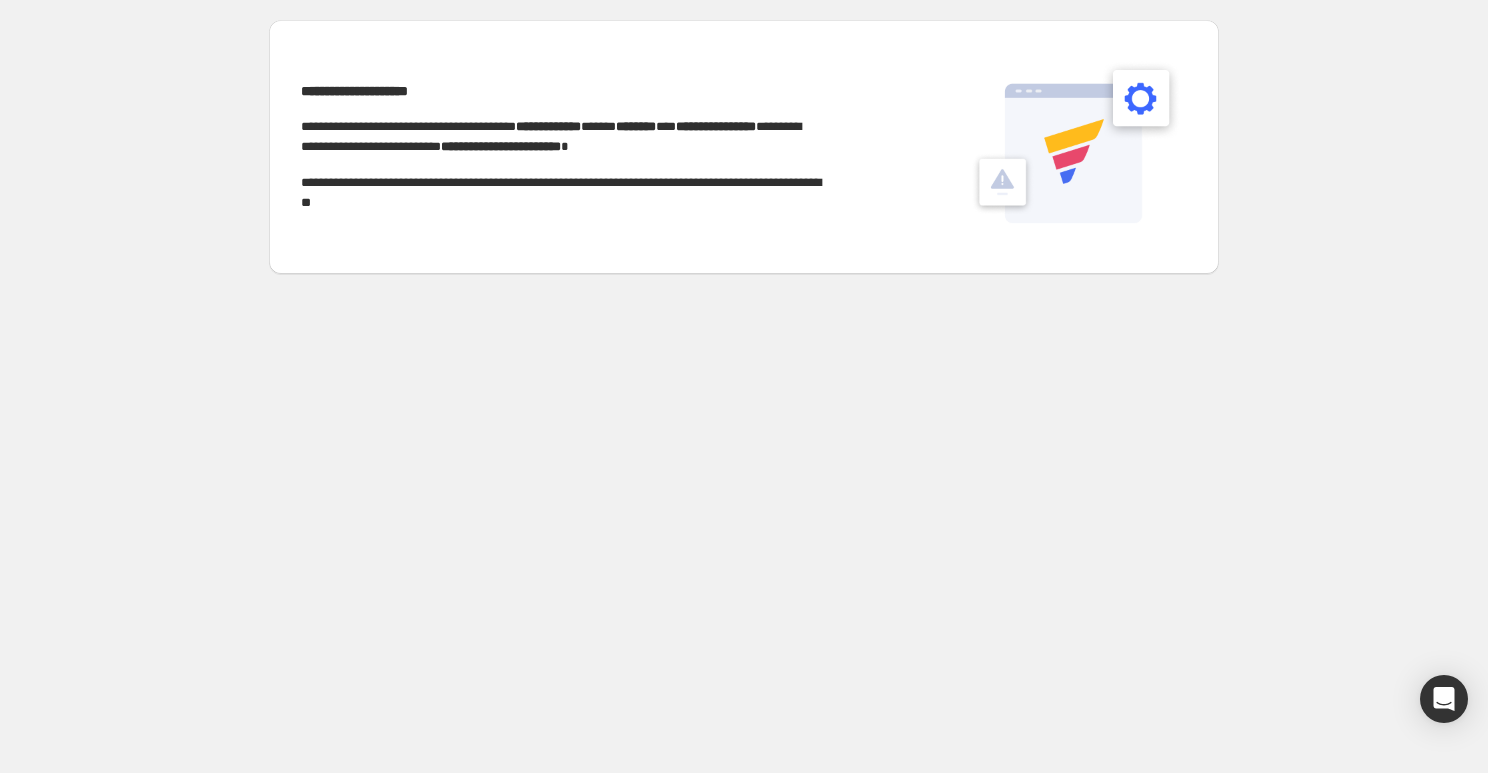 click on "**********" at bounding box center (561, 193) 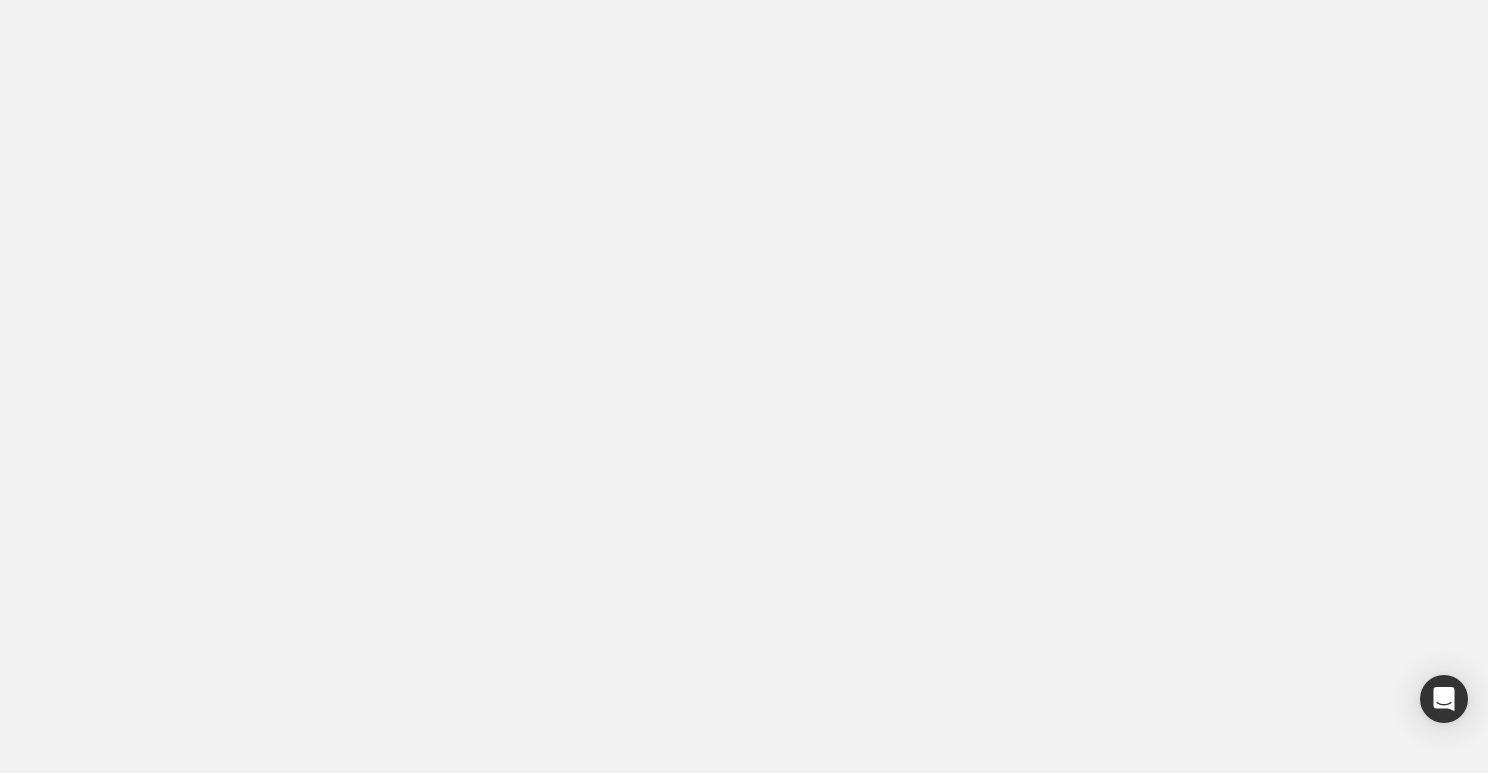 scroll, scrollTop: 0, scrollLeft: 0, axis: both 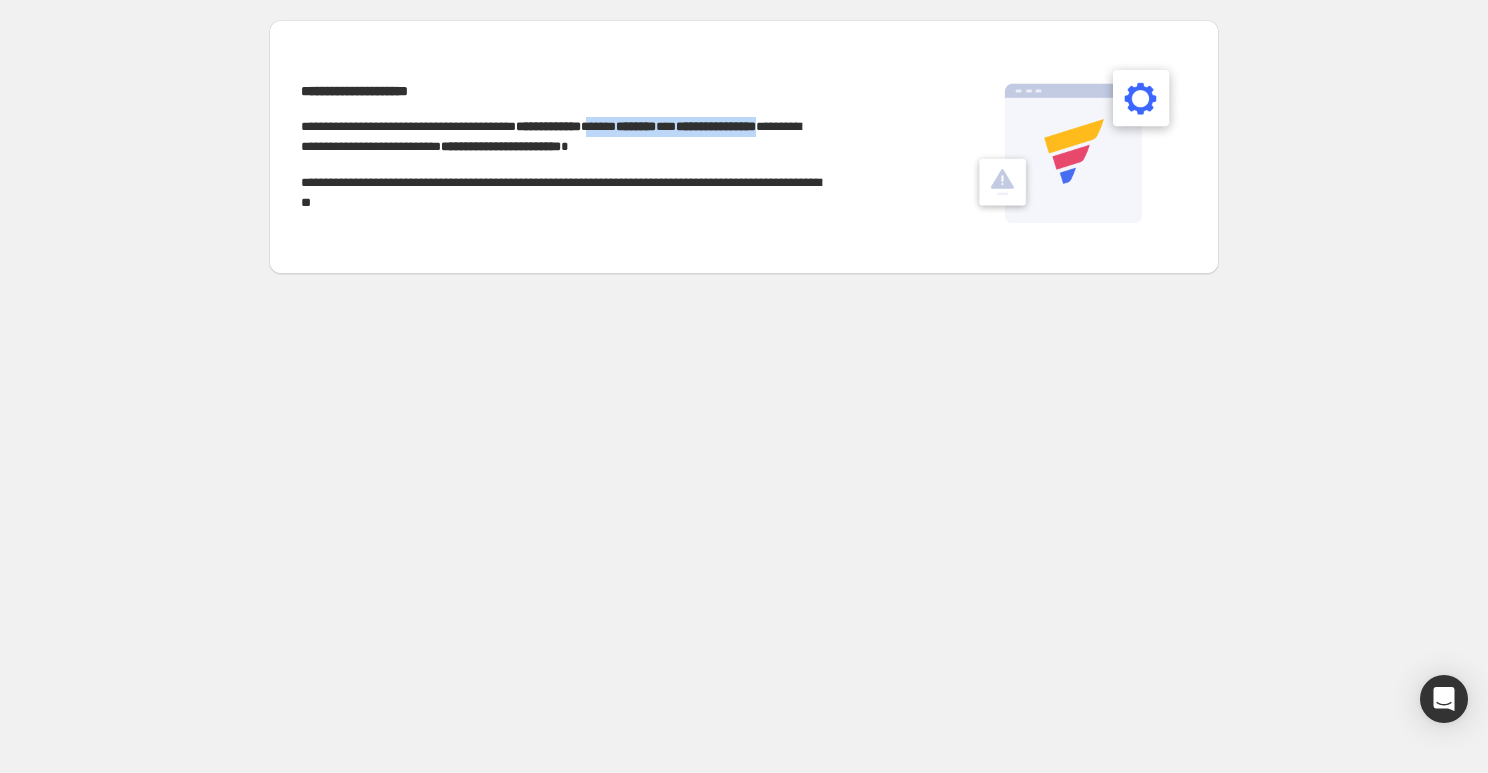 drag, startPoint x: 675, startPoint y: 124, endPoint x: 419, endPoint y: 142, distance: 256.63202 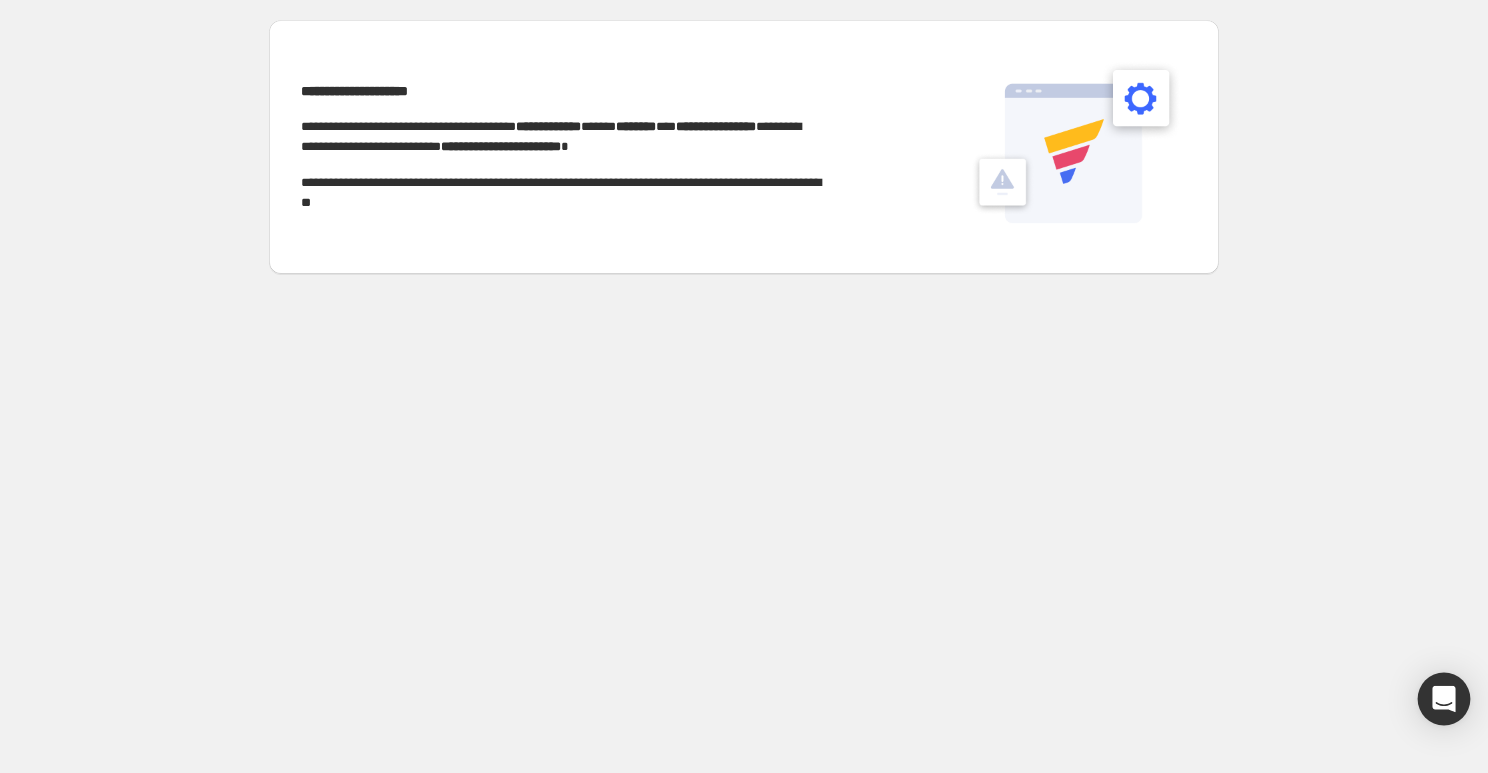 click 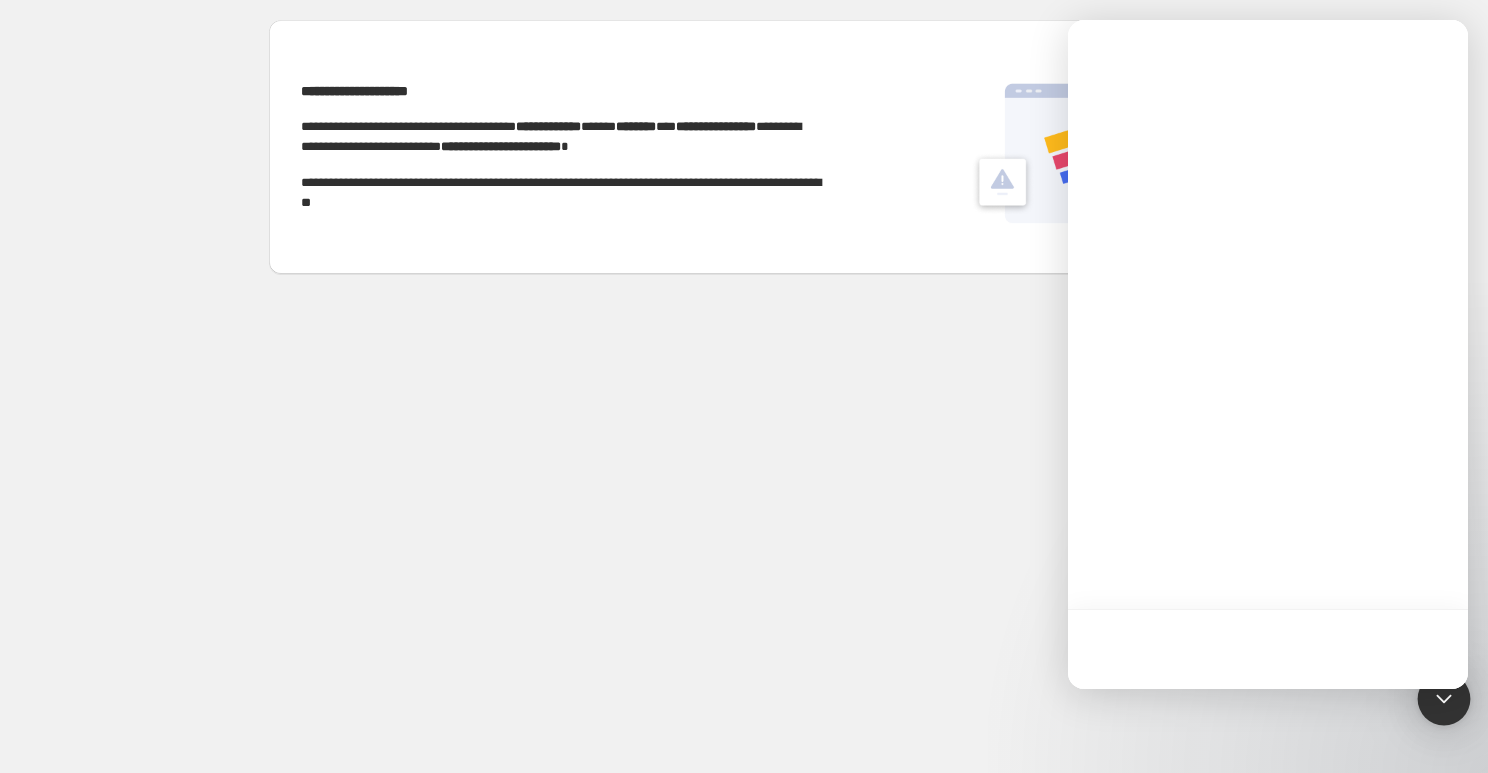scroll, scrollTop: 0, scrollLeft: 0, axis: both 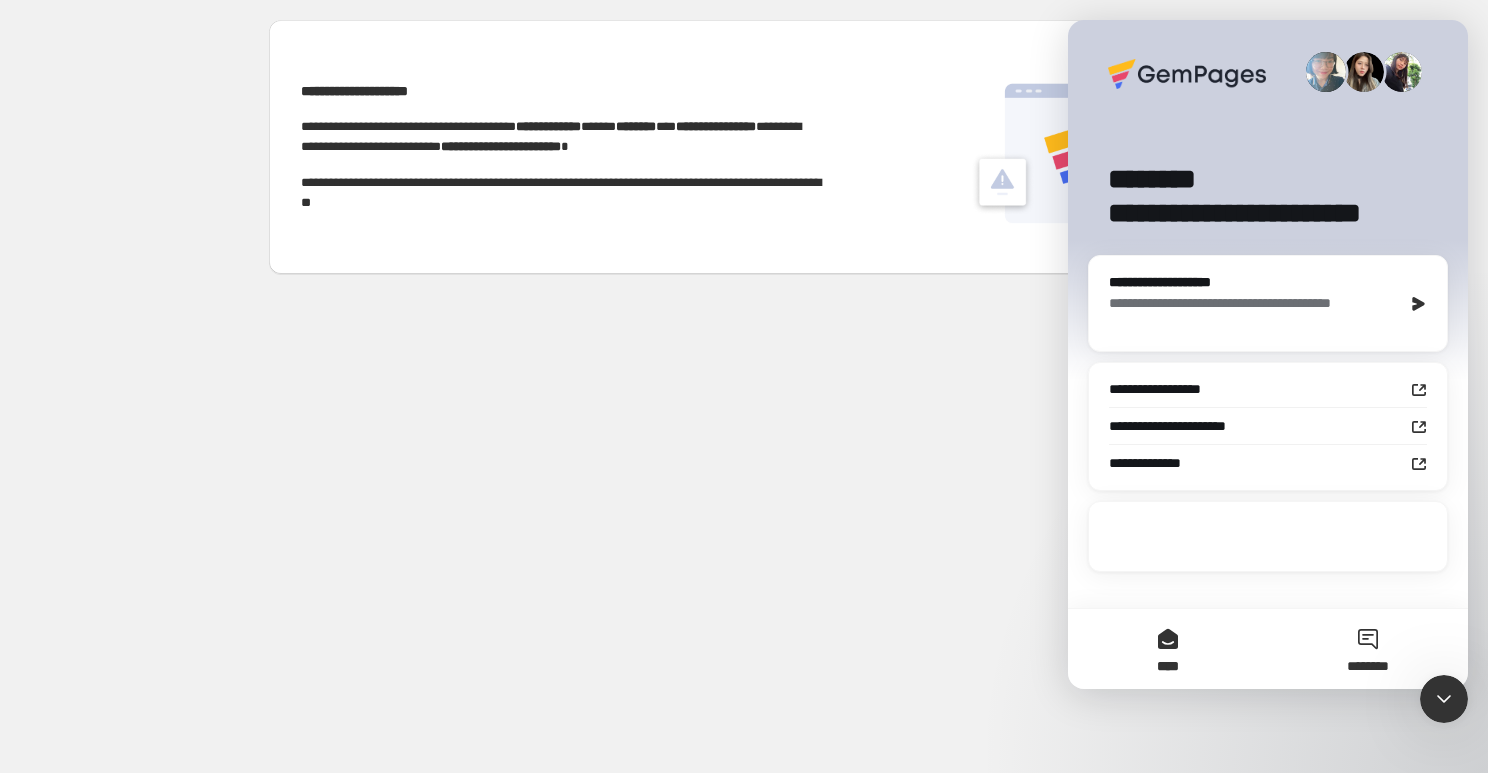 click on "********" at bounding box center (1368, 649) 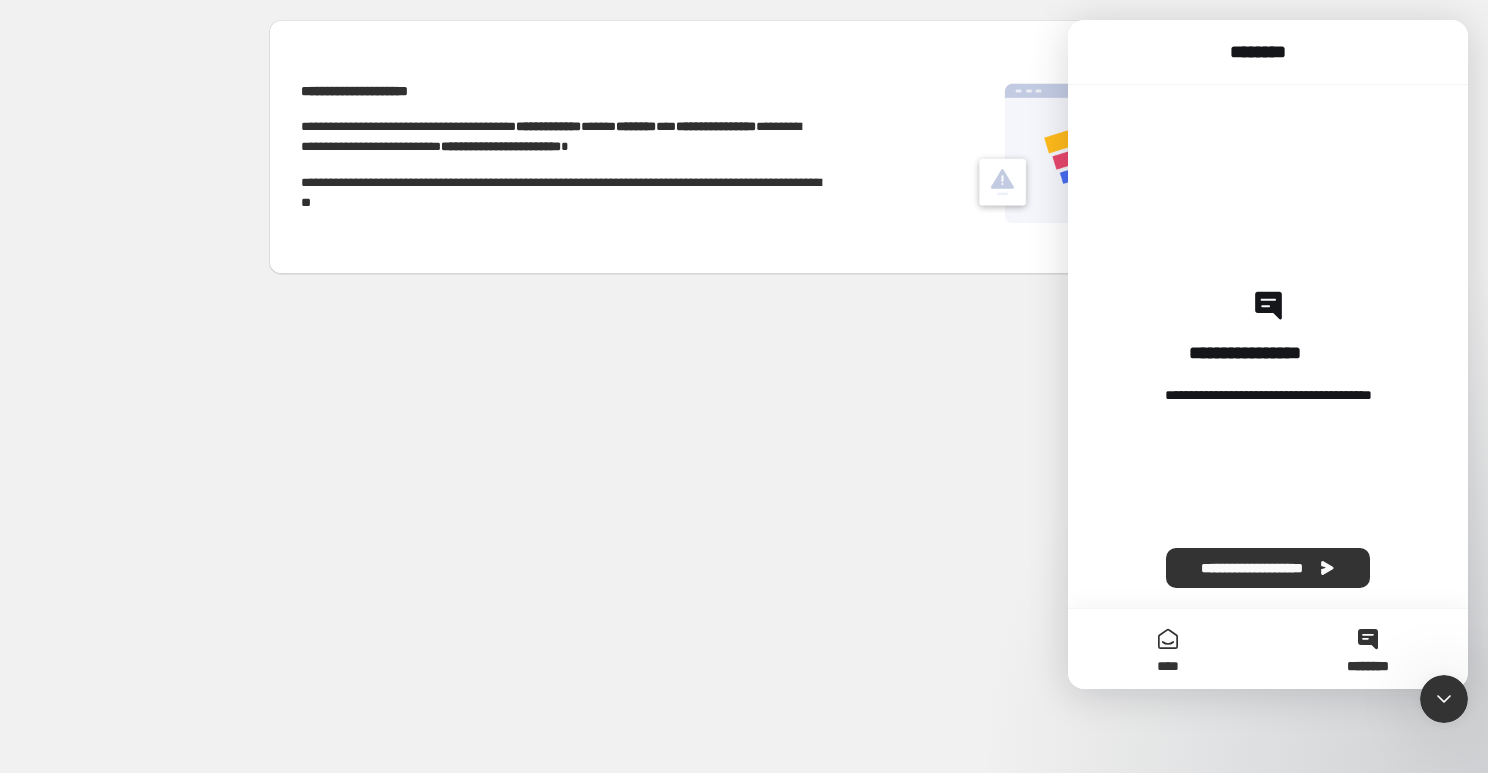 click on "****" at bounding box center [1168, 649] 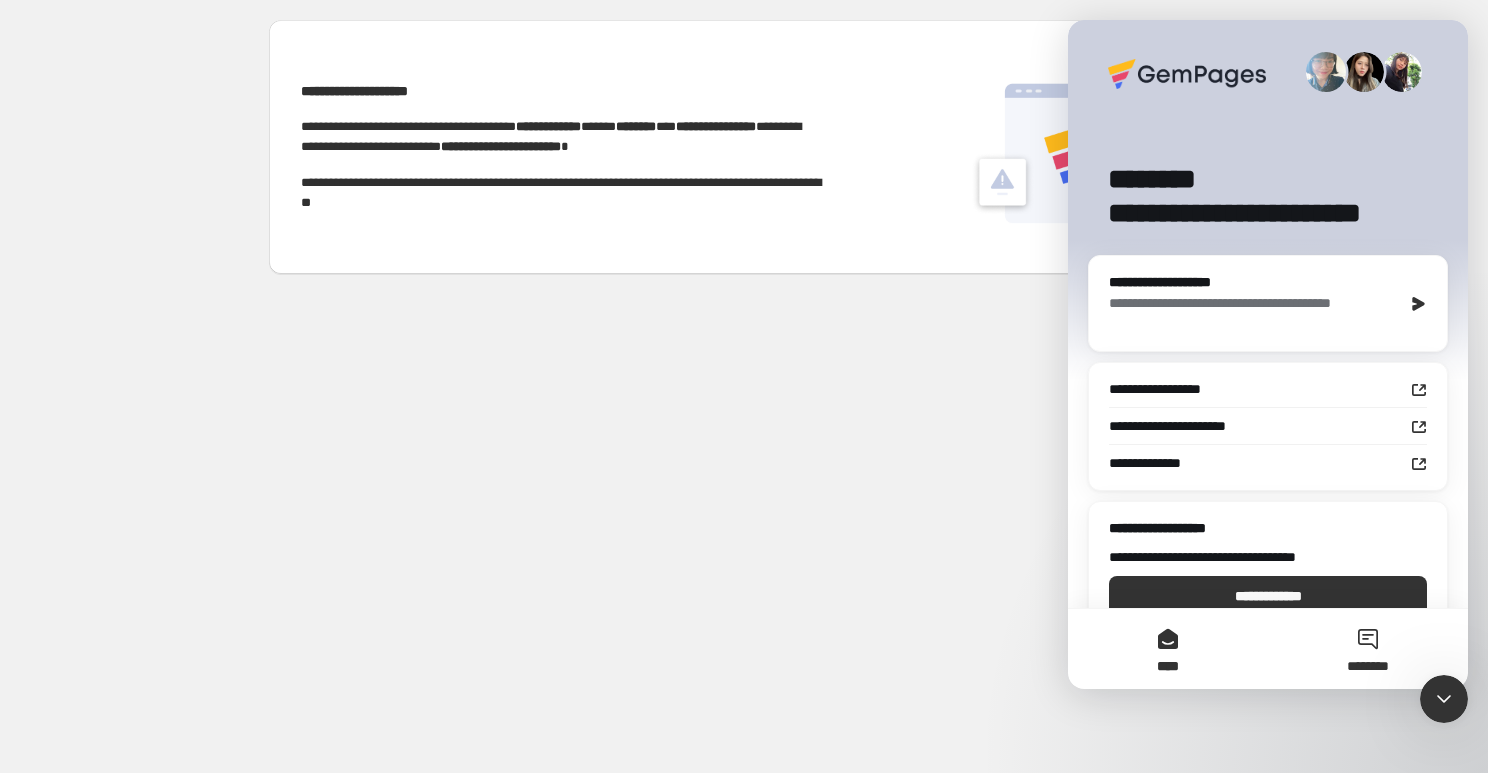 click on "********" at bounding box center (1368, 666) 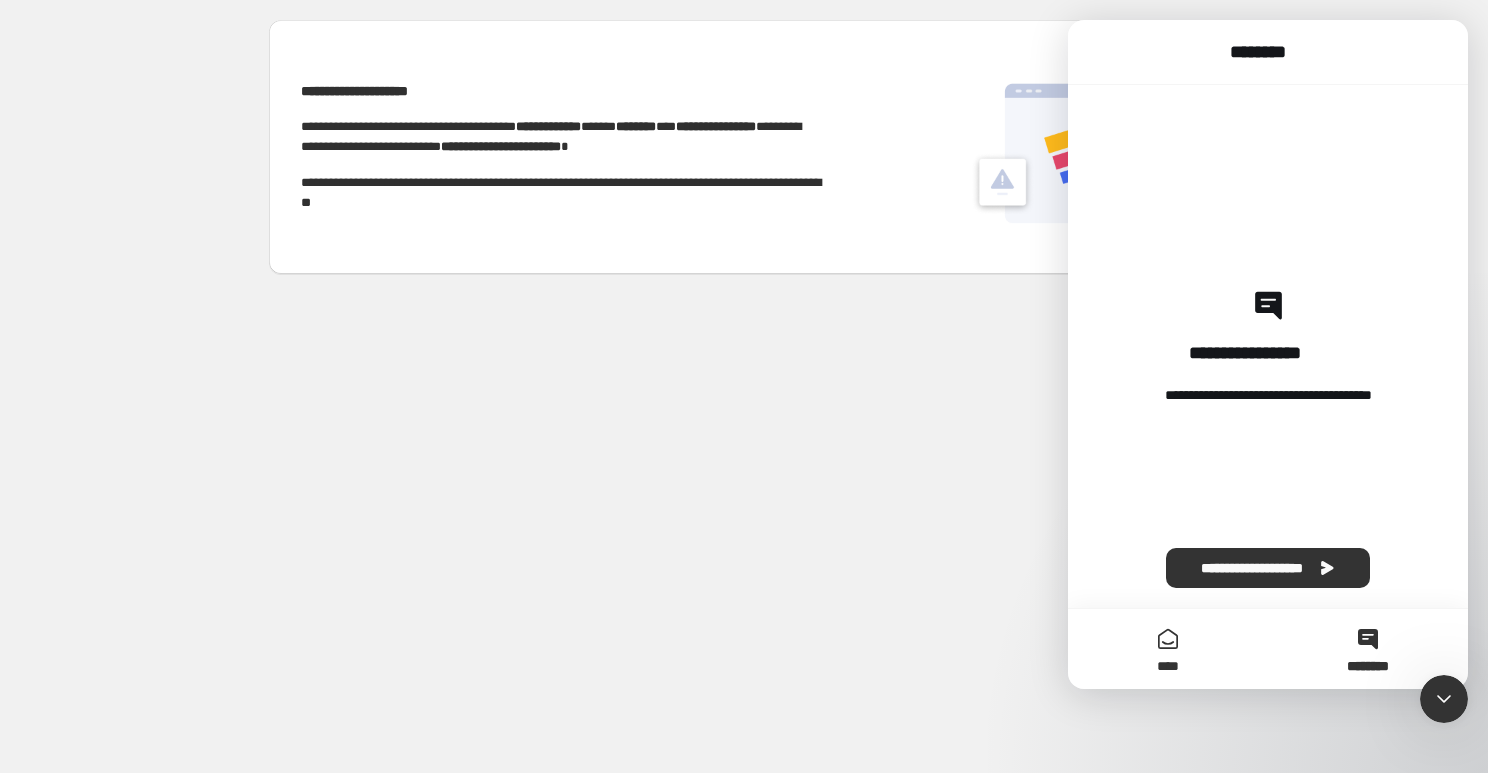 click on "****" at bounding box center [1168, 649] 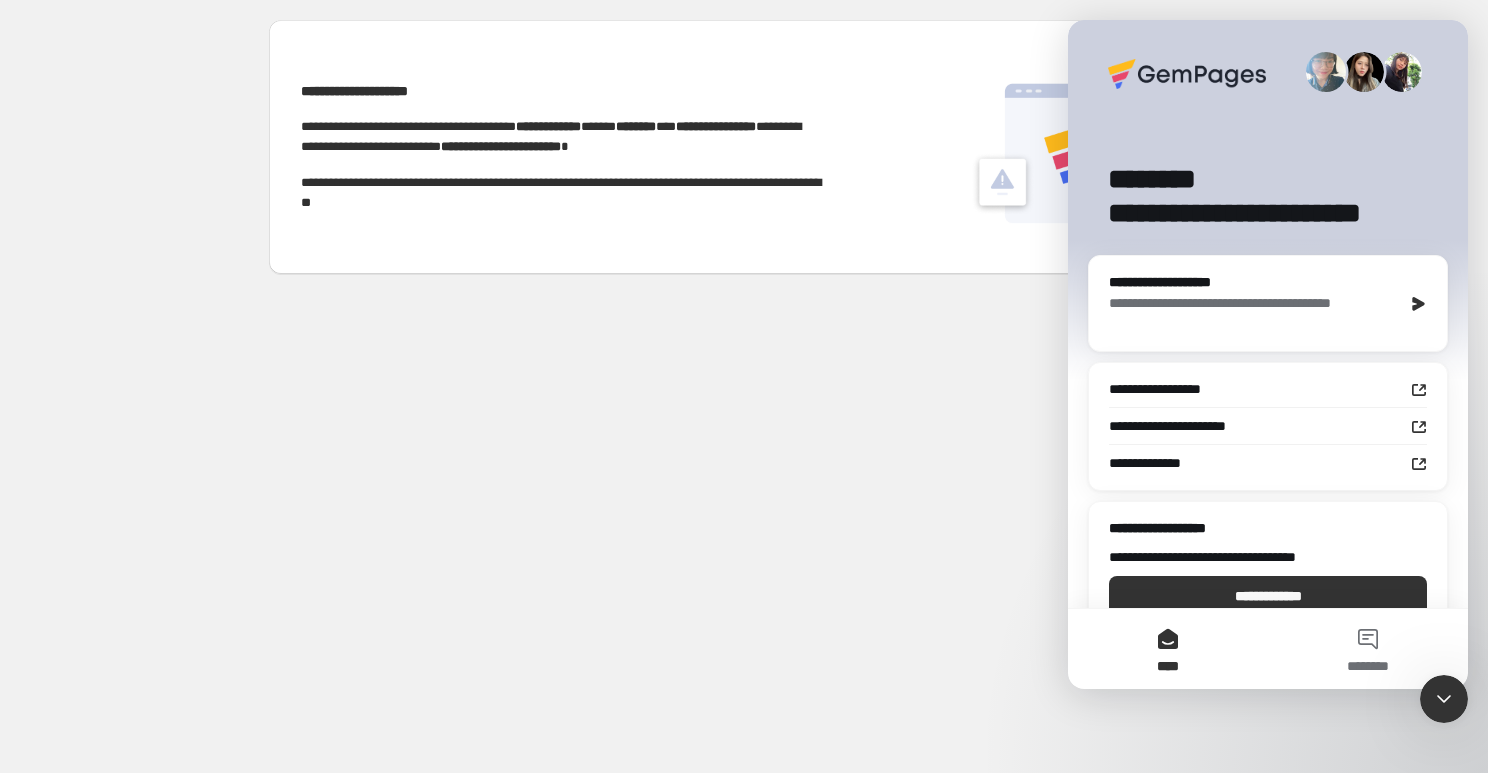 scroll, scrollTop: 33, scrollLeft: 0, axis: vertical 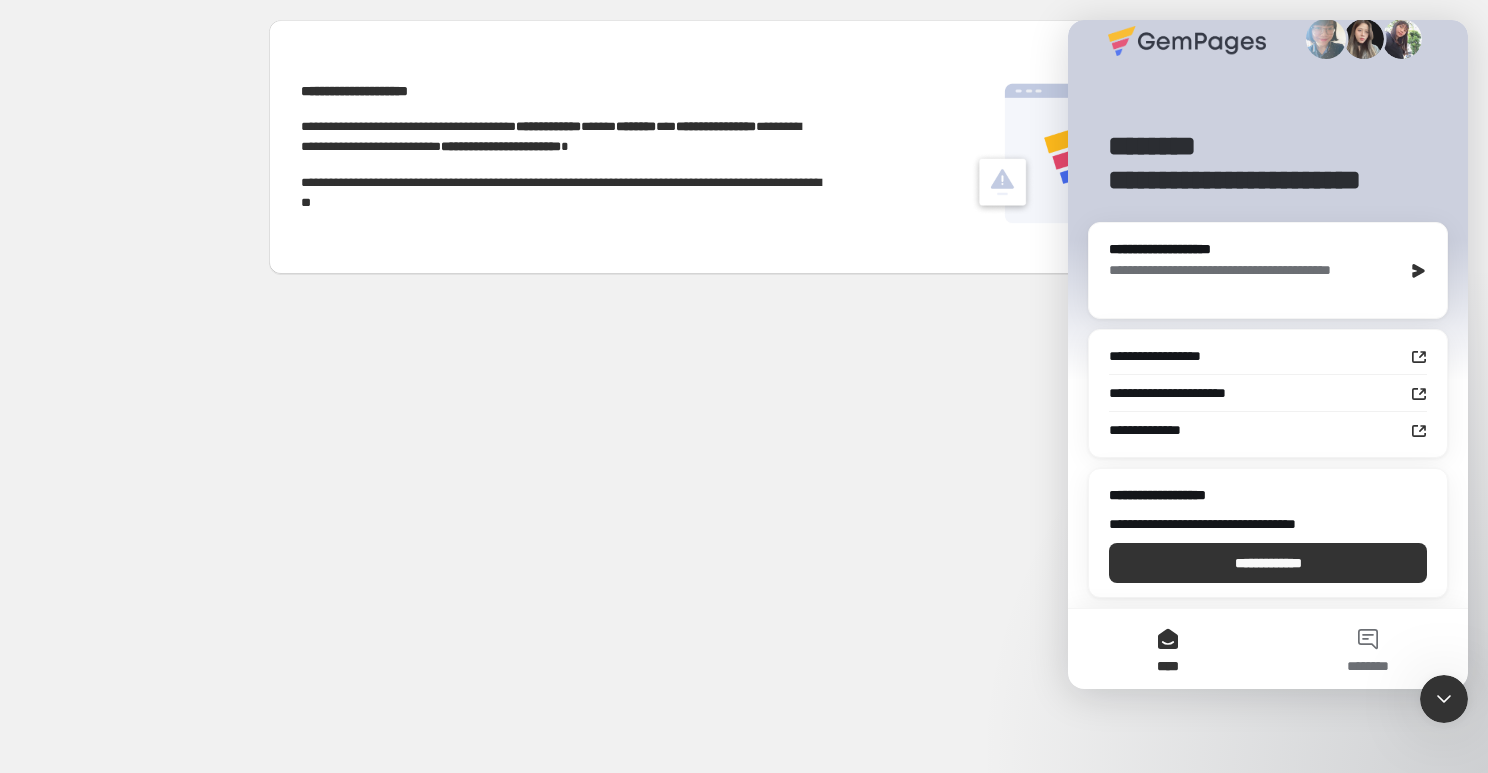 click at bounding box center (1444, 699) 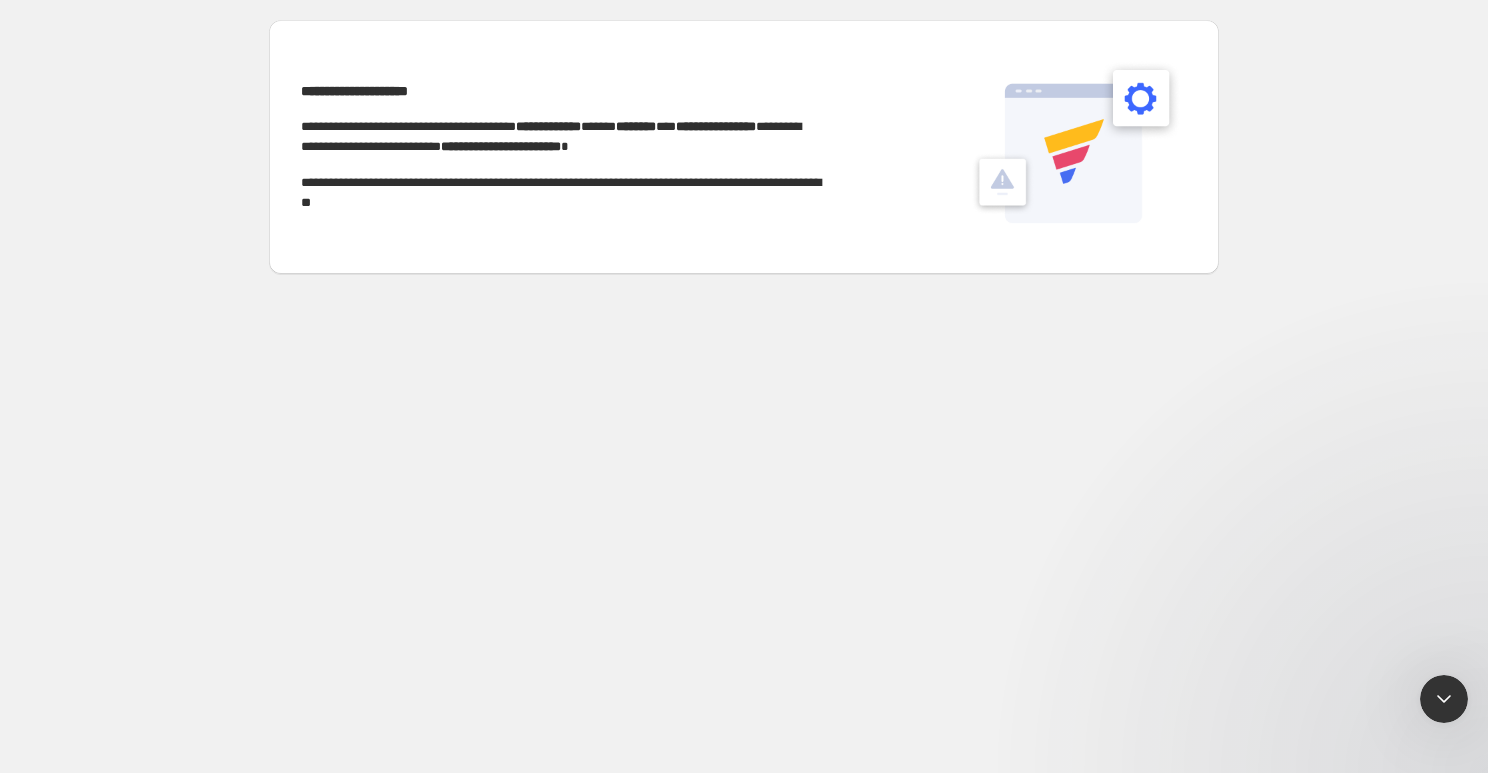 scroll, scrollTop: 0, scrollLeft: 0, axis: both 